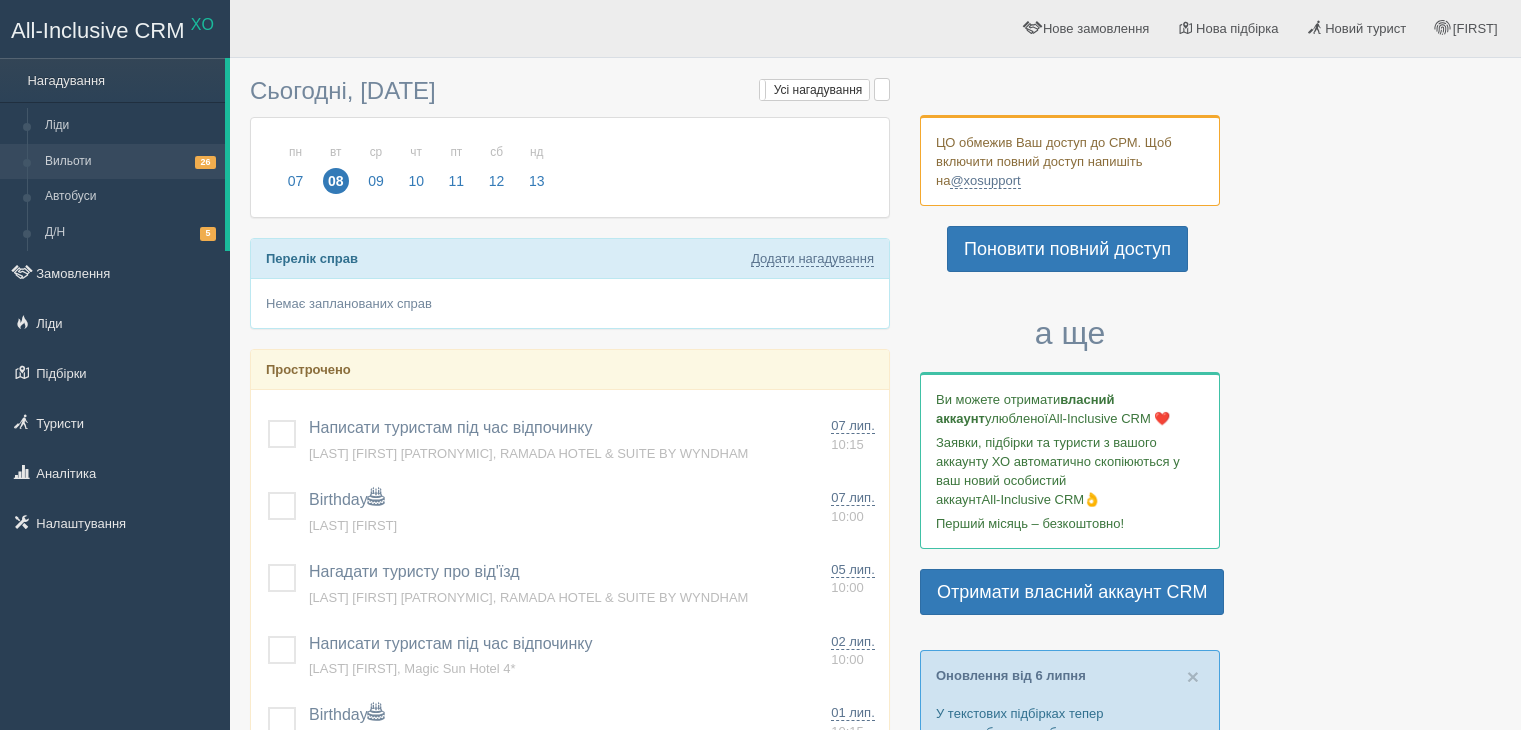scroll, scrollTop: 0, scrollLeft: 0, axis: both 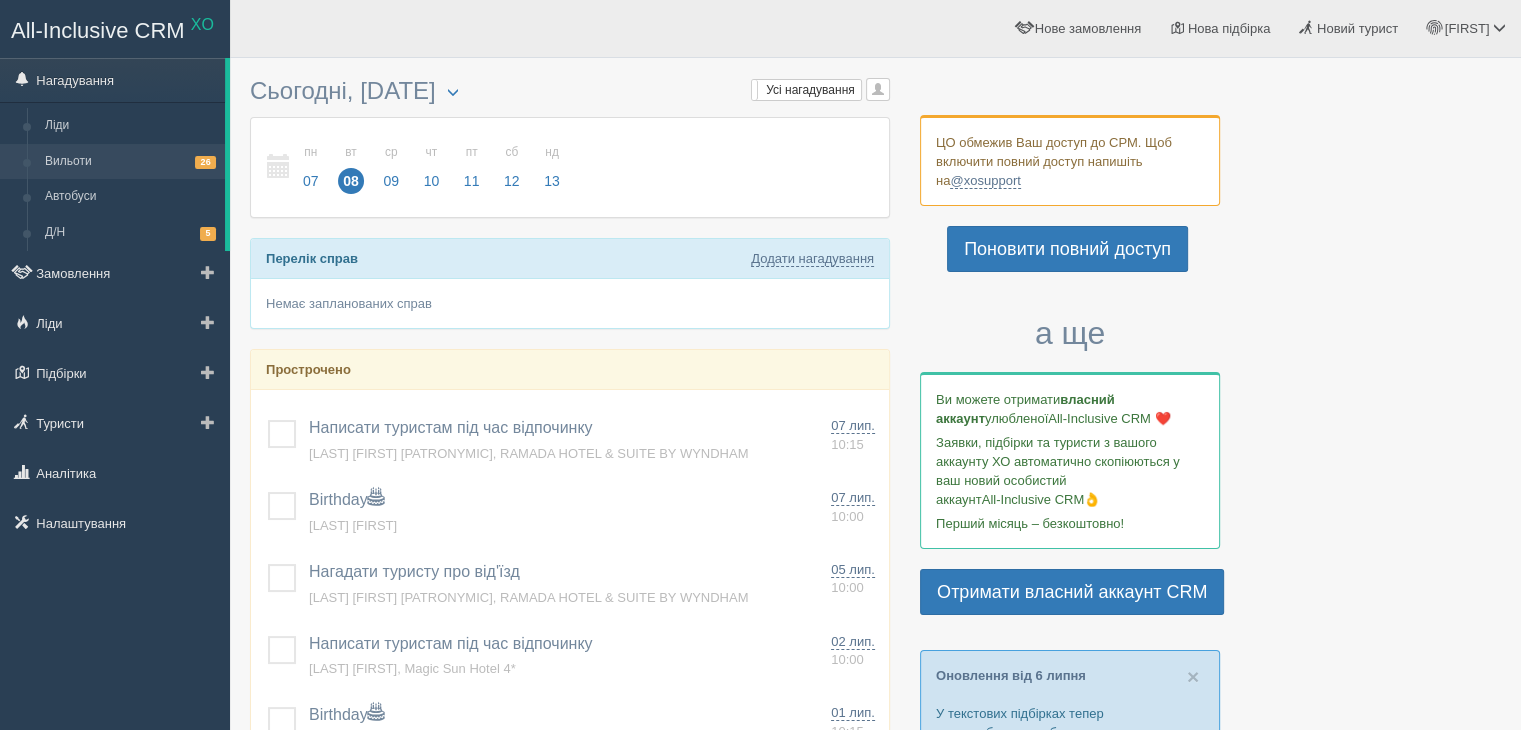 click on "Вильоти 26" at bounding box center [130, 162] 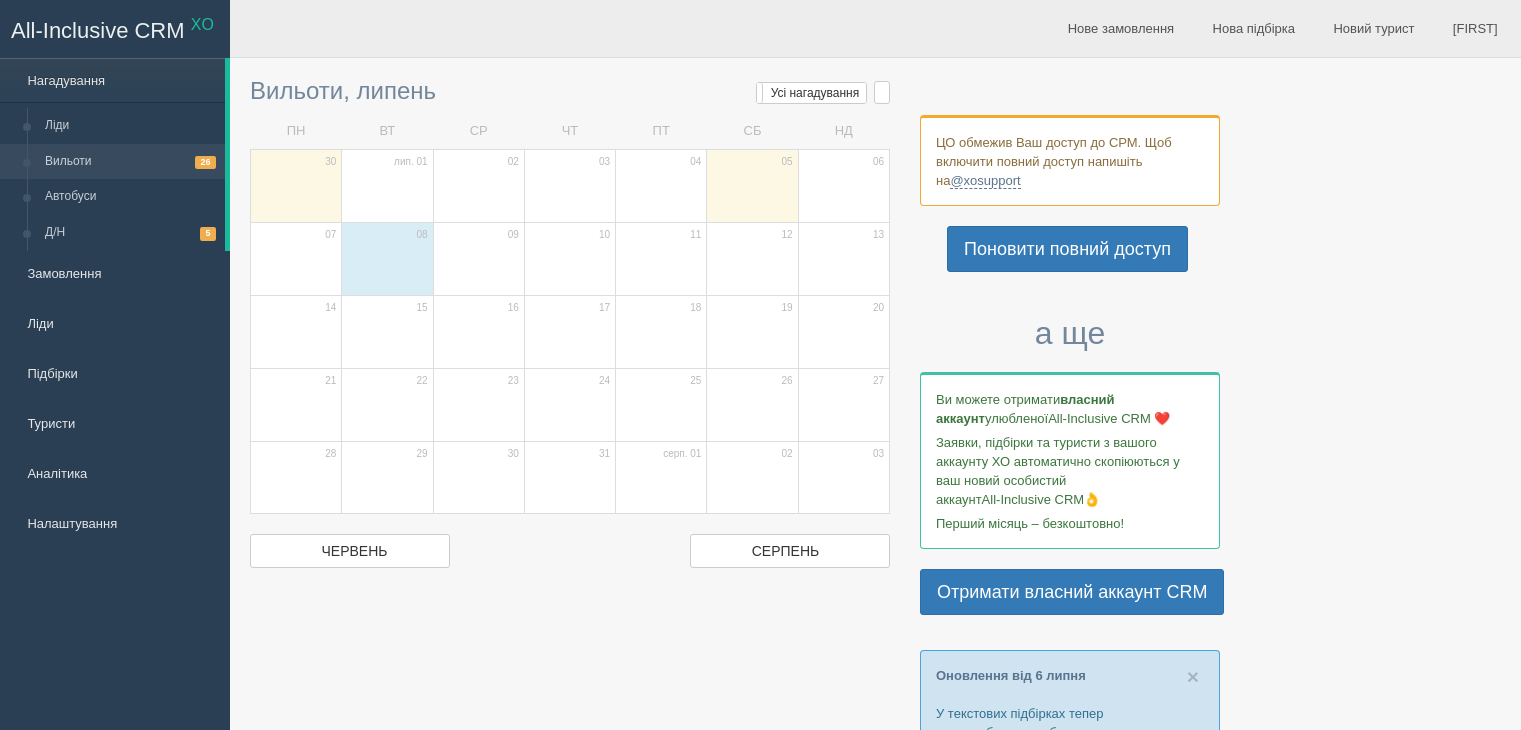 scroll, scrollTop: 0, scrollLeft: 0, axis: both 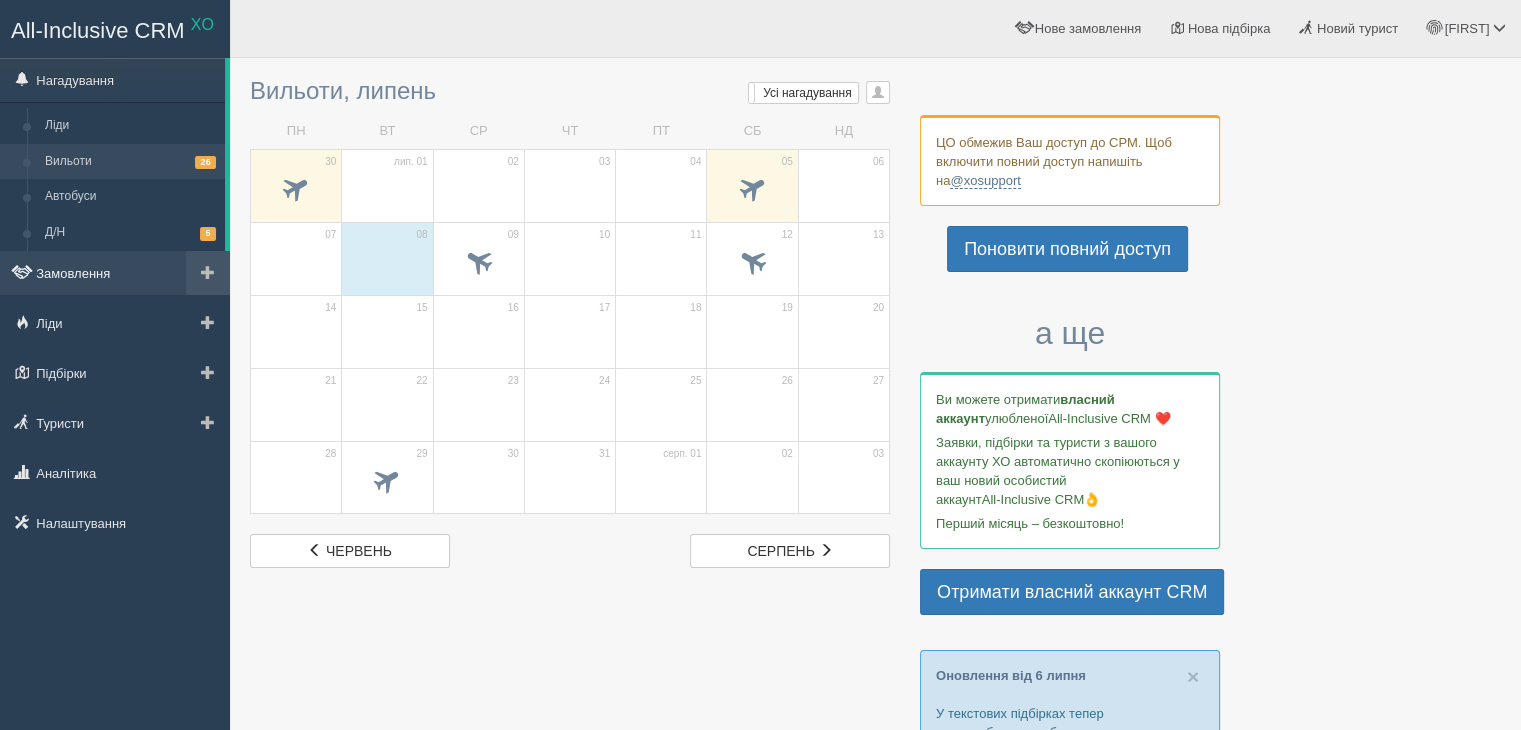 click on "Замовлення" at bounding box center [115, 273] 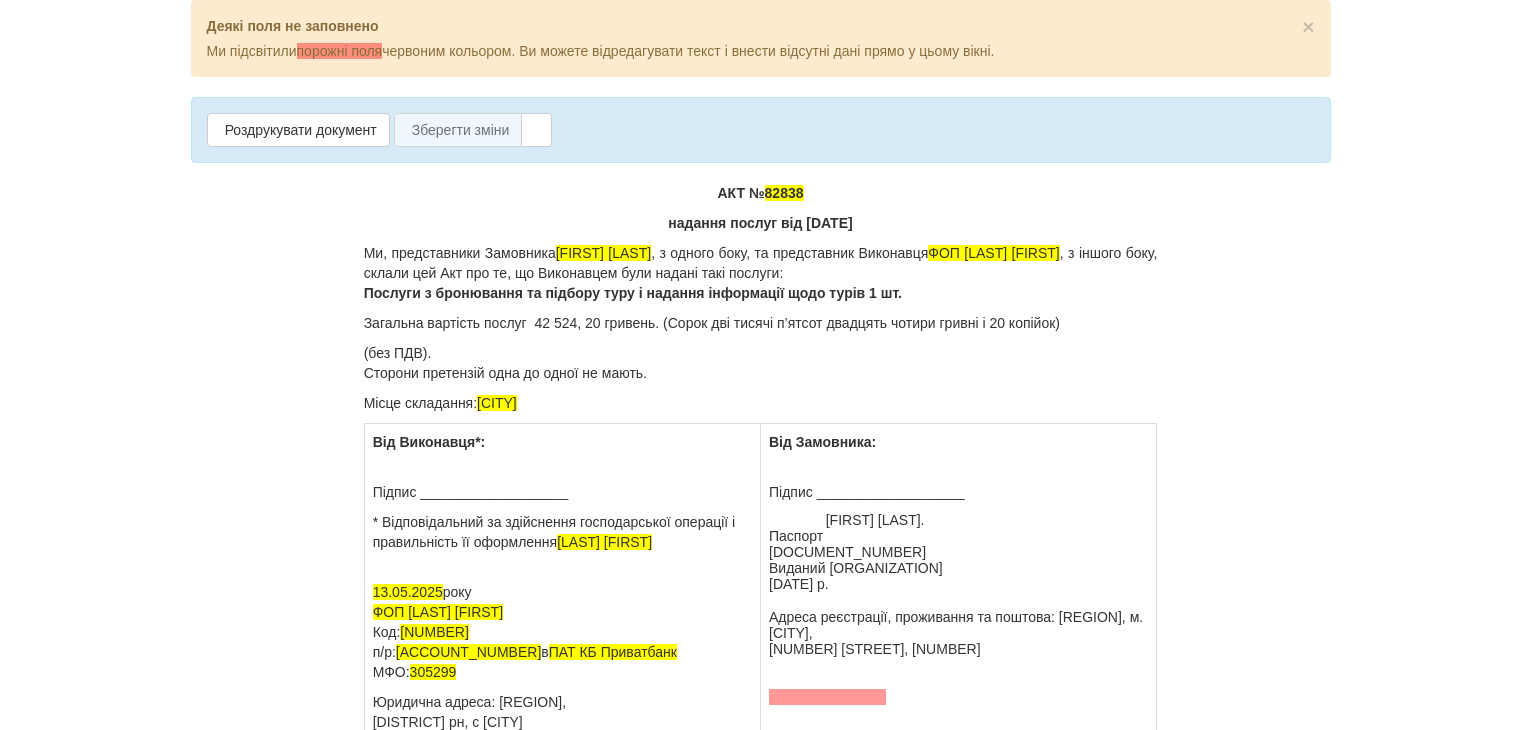 scroll, scrollTop: 0, scrollLeft: 0, axis: both 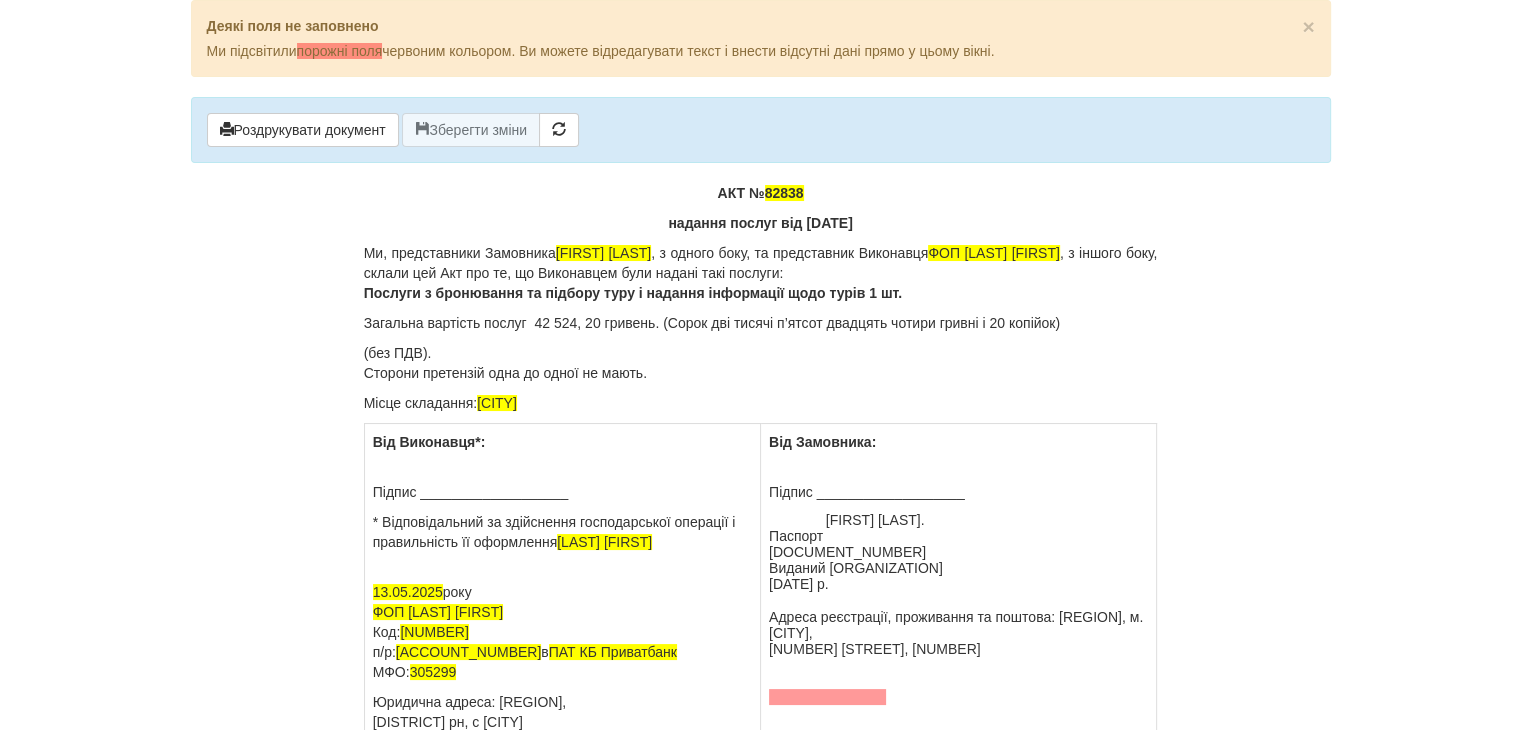 click on "надання послуг від [DATE]" at bounding box center [761, 223] 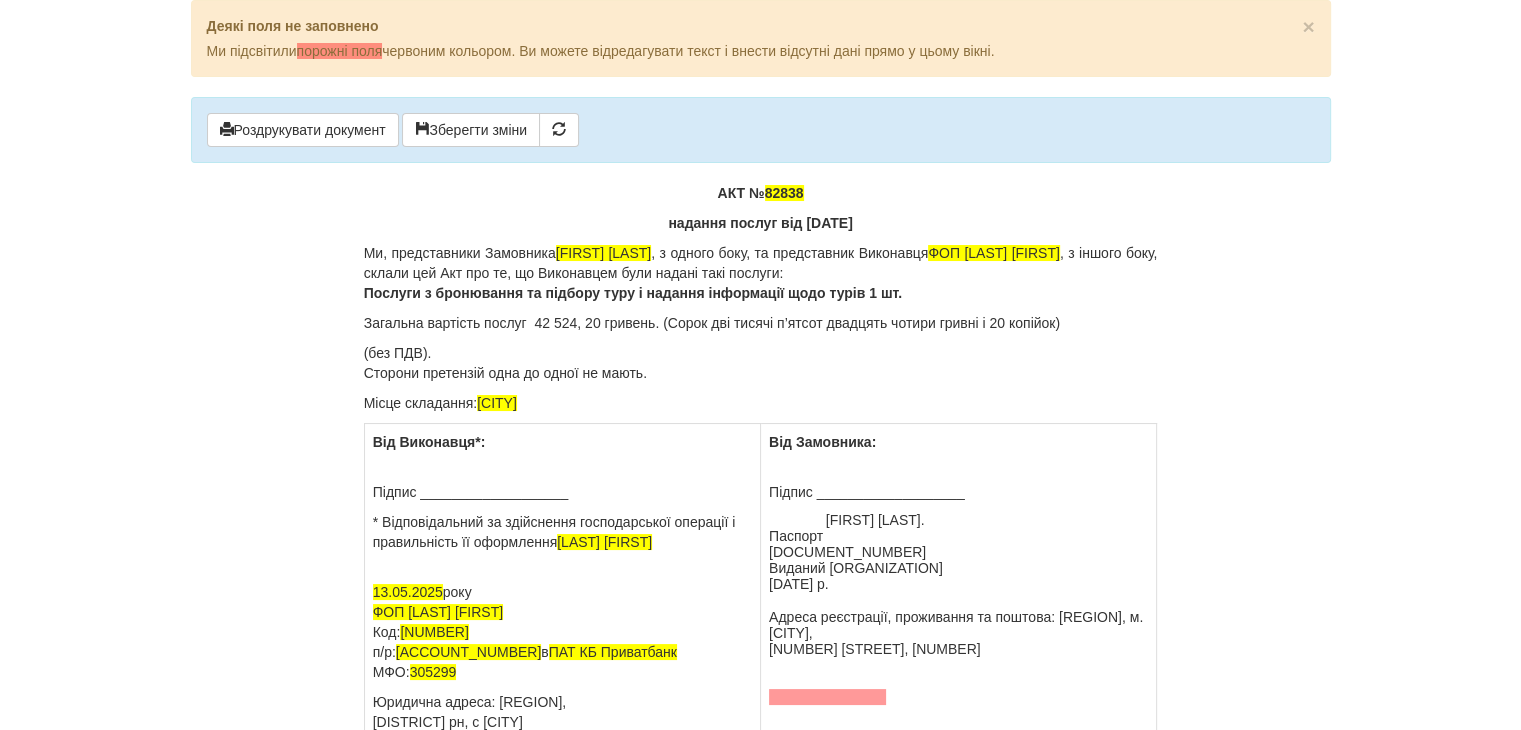 click on "надання послуг від [DATE]" at bounding box center (761, 223) 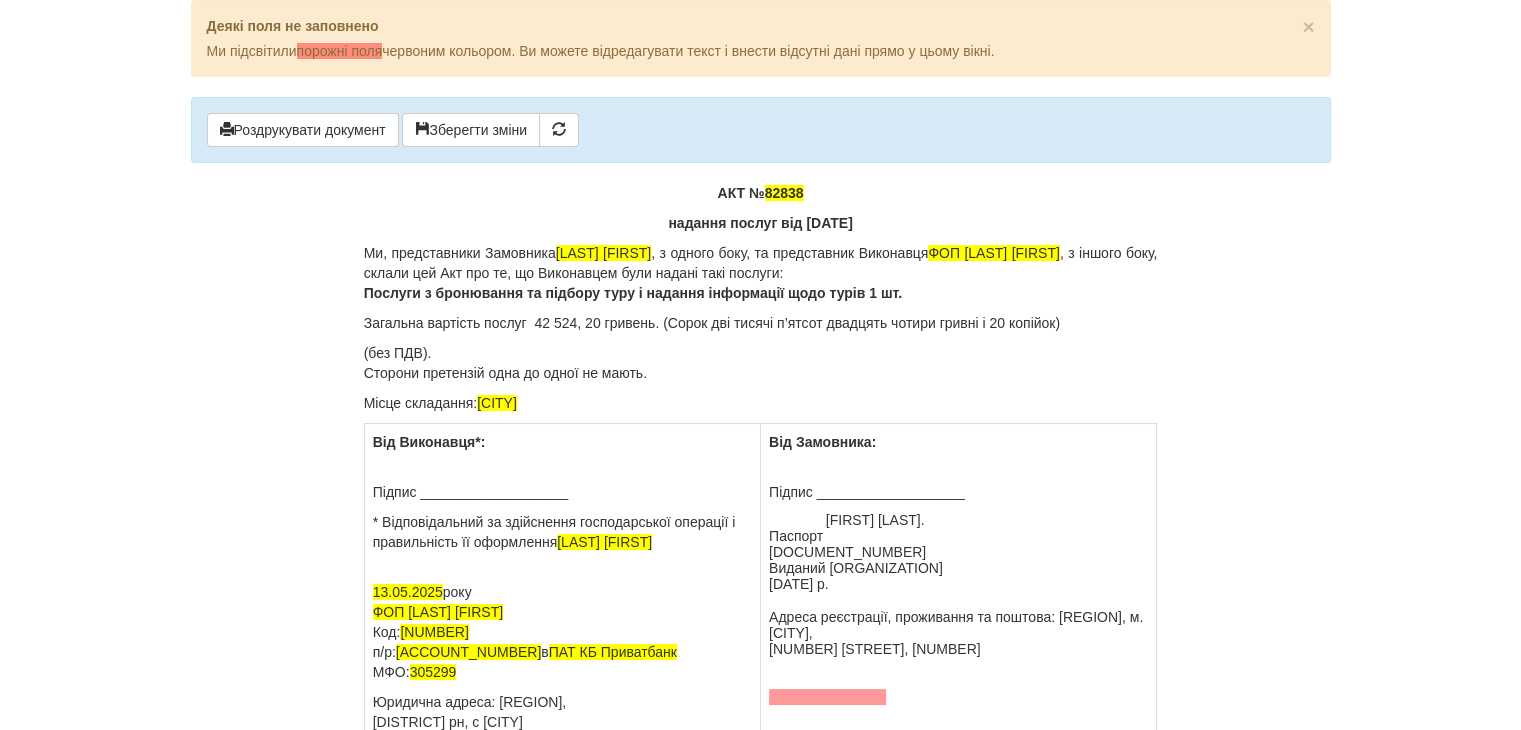 scroll, scrollTop: 100, scrollLeft: 0, axis: vertical 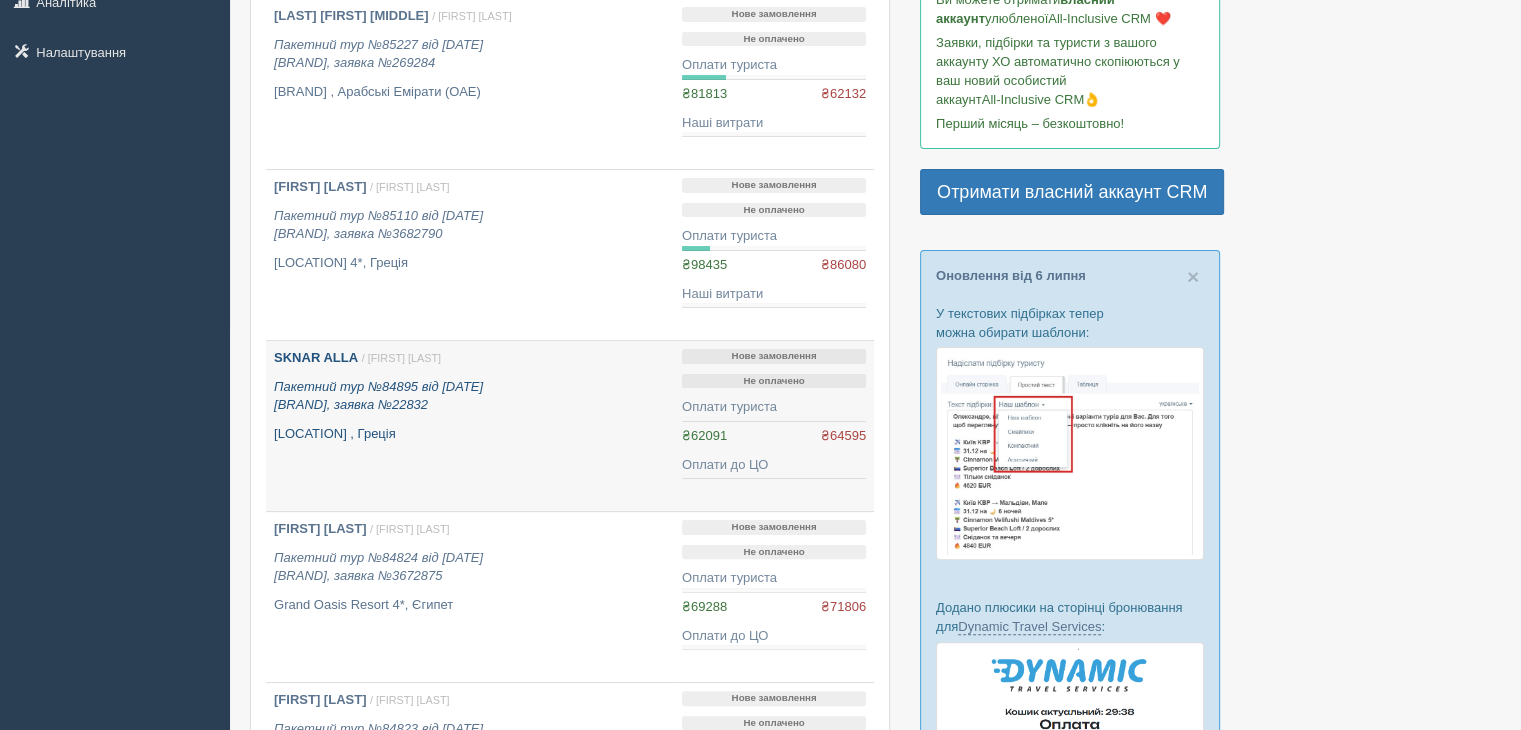 click on "Пакетний тур №84895 від [DATE]
[BRAND], заявка №22832" at bounding box center (470, 396) 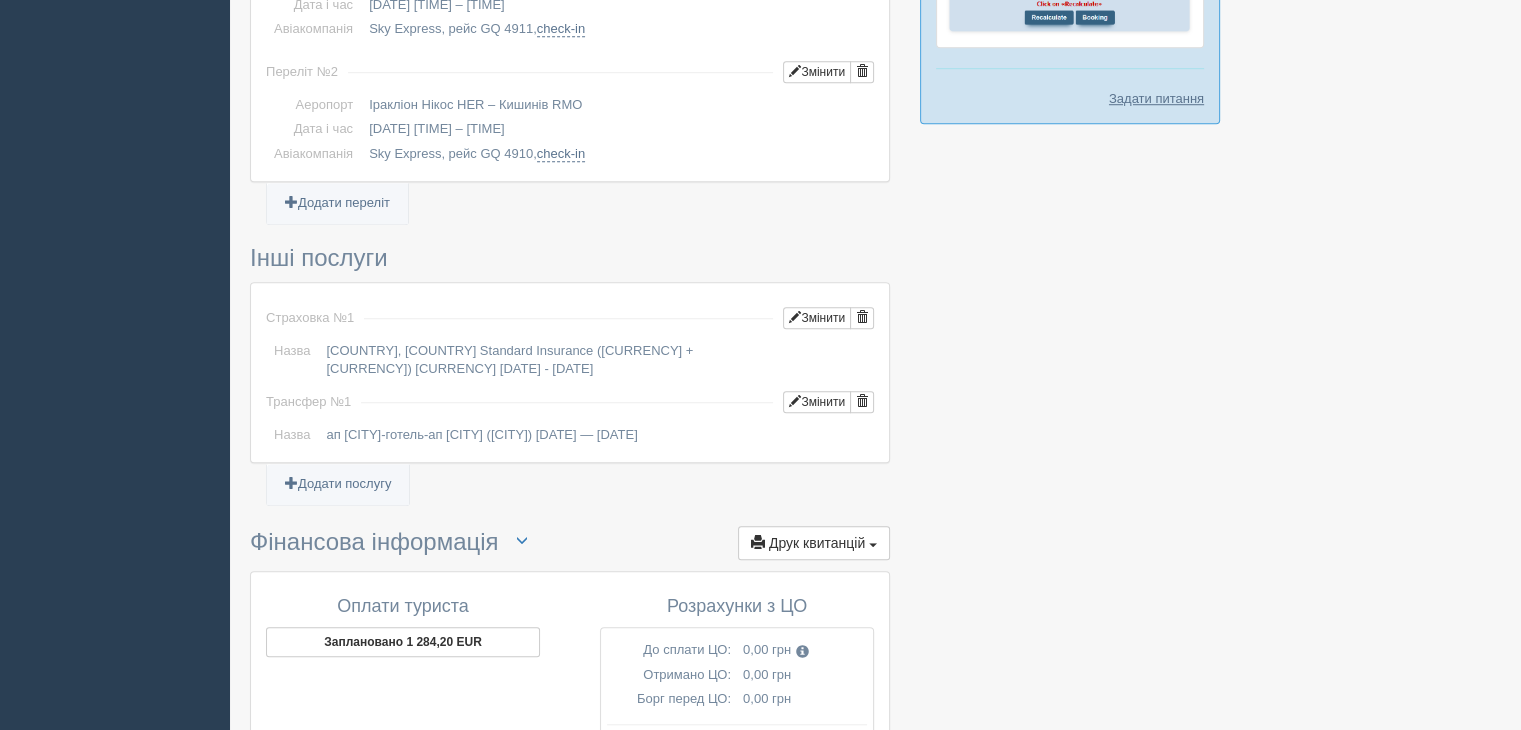 scroll, scrollTop: 1500, scrollLeft: 0, axis: vertical 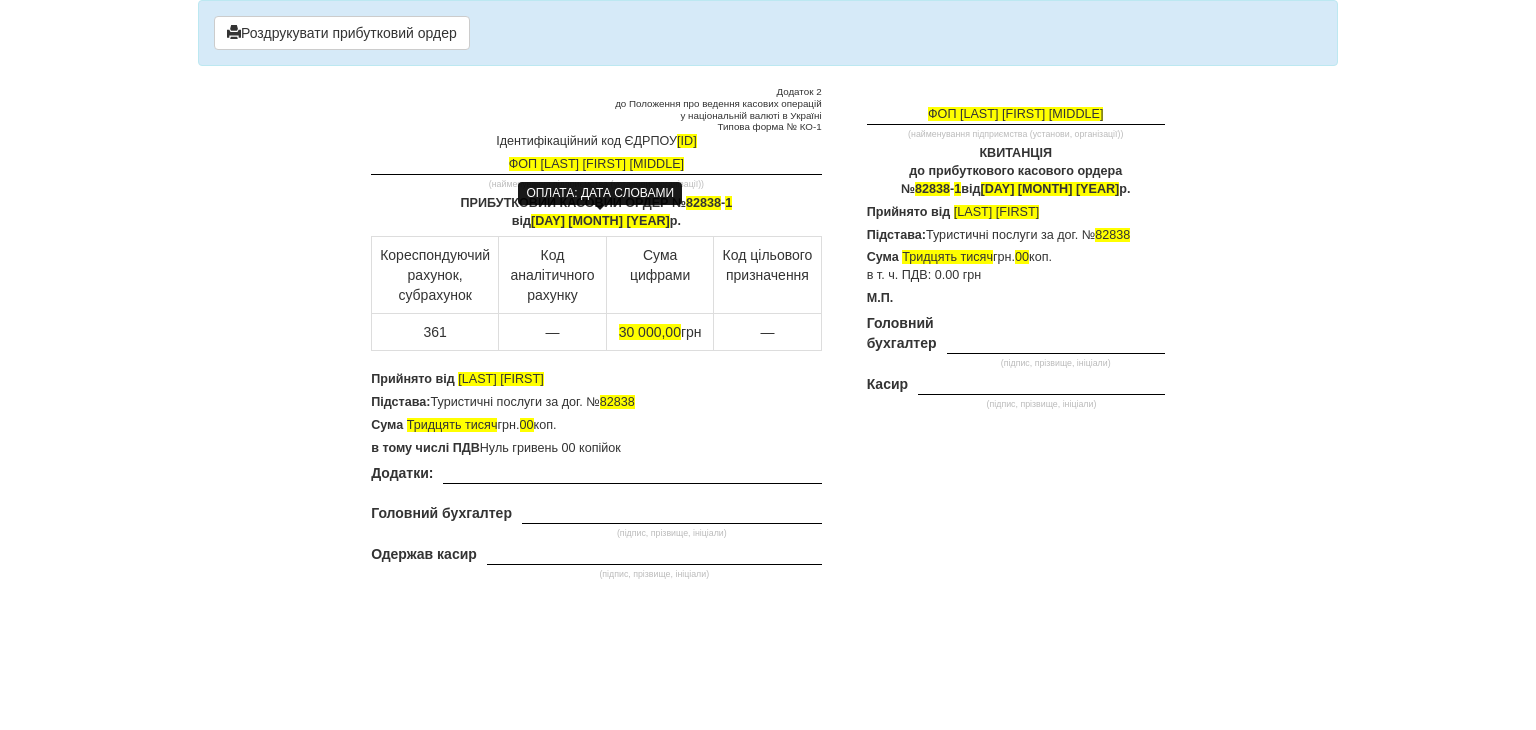 click on "[DAY] [MONTH] [YEAR]" at bounding box center (600, 221) 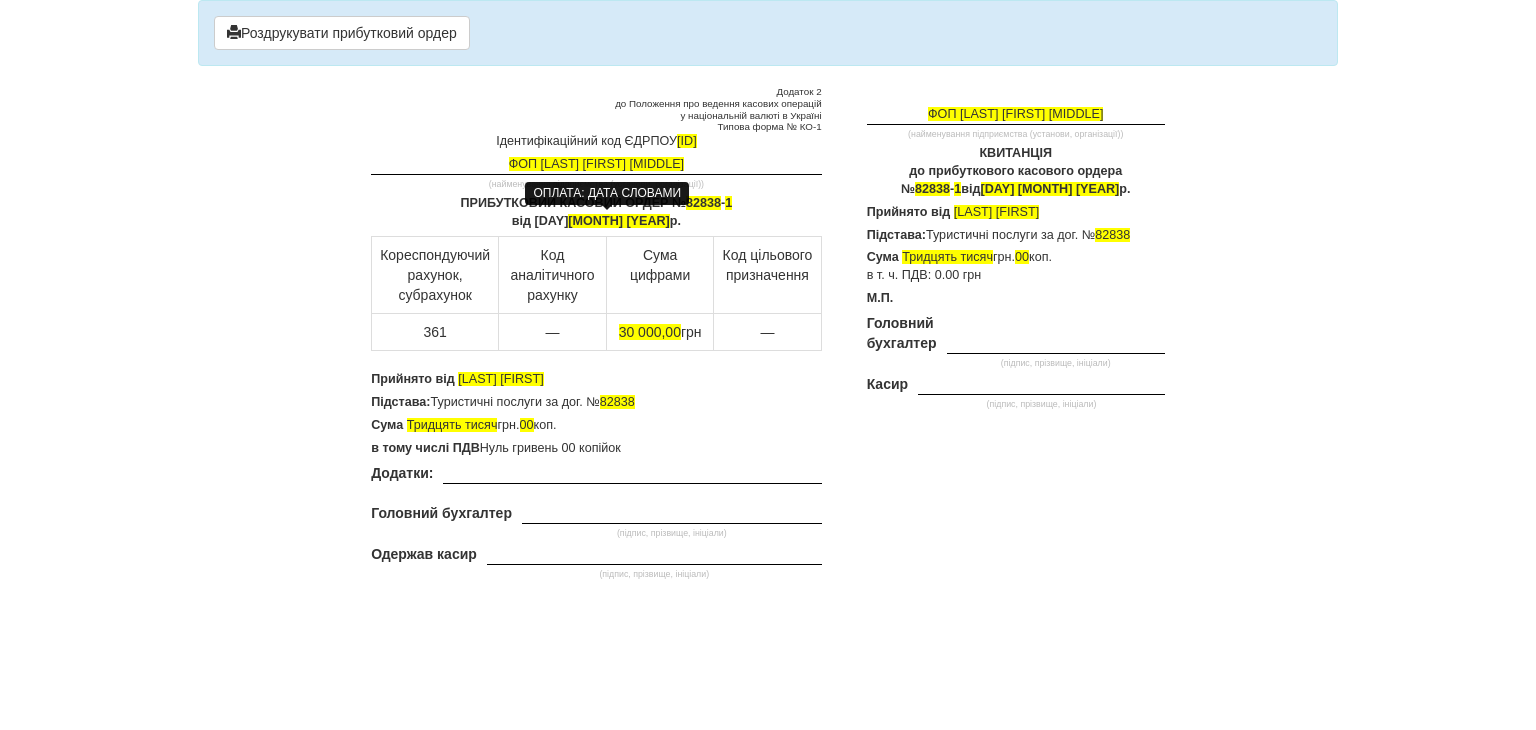 click on "[MONTH] [YEAR]" at bounding box center (618, 221) 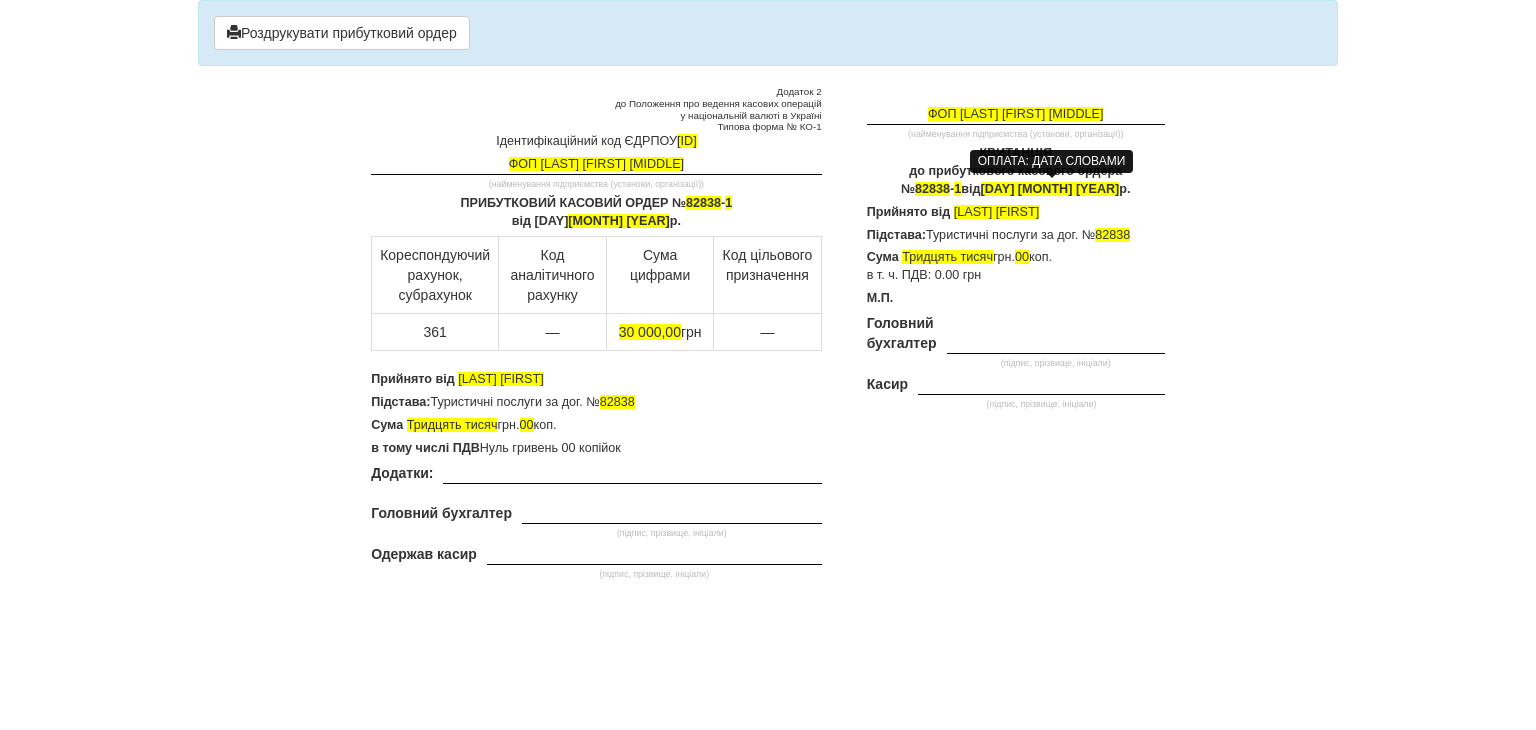 click on "[DAY] [MONTH] [YEAR]" at bounding box center (1050, 189) 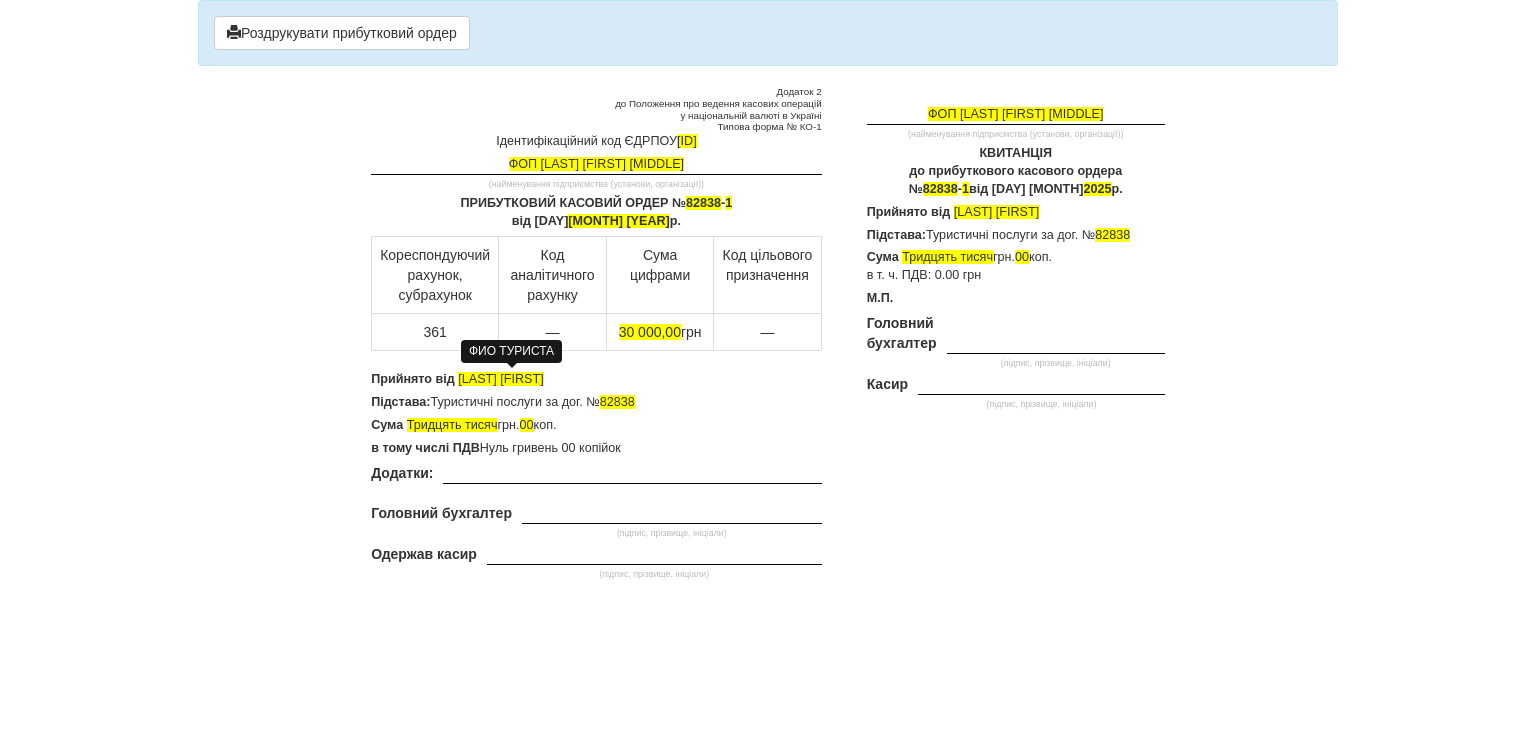 drag, startPoint x: 568, startPoint y: 374, endPoint x: 468, endPoint y: 377, distance: 100.04499 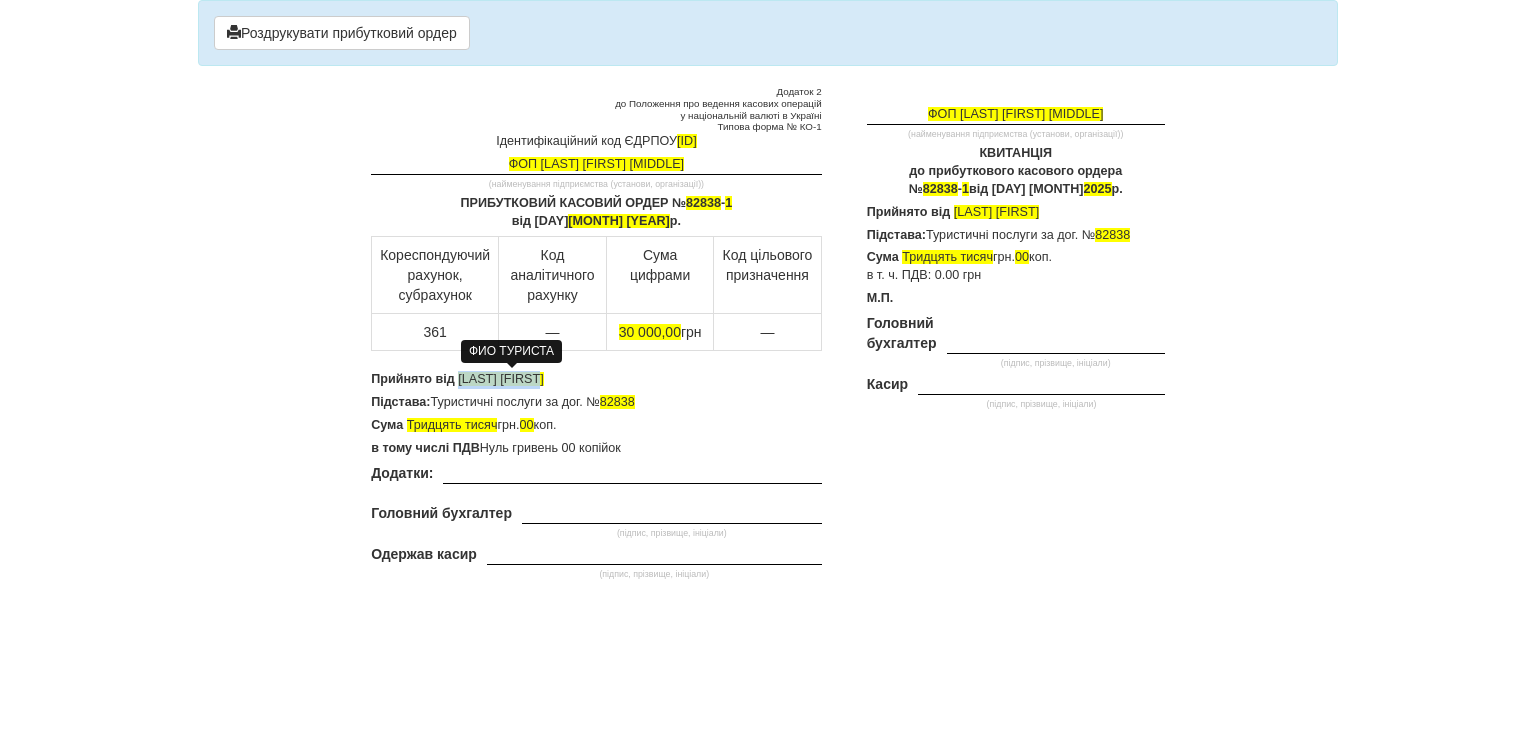 drag, startPoint x: 561, startPoint y: 373, endPoint x: 458, endPoint y: 379, distance: 103.17461 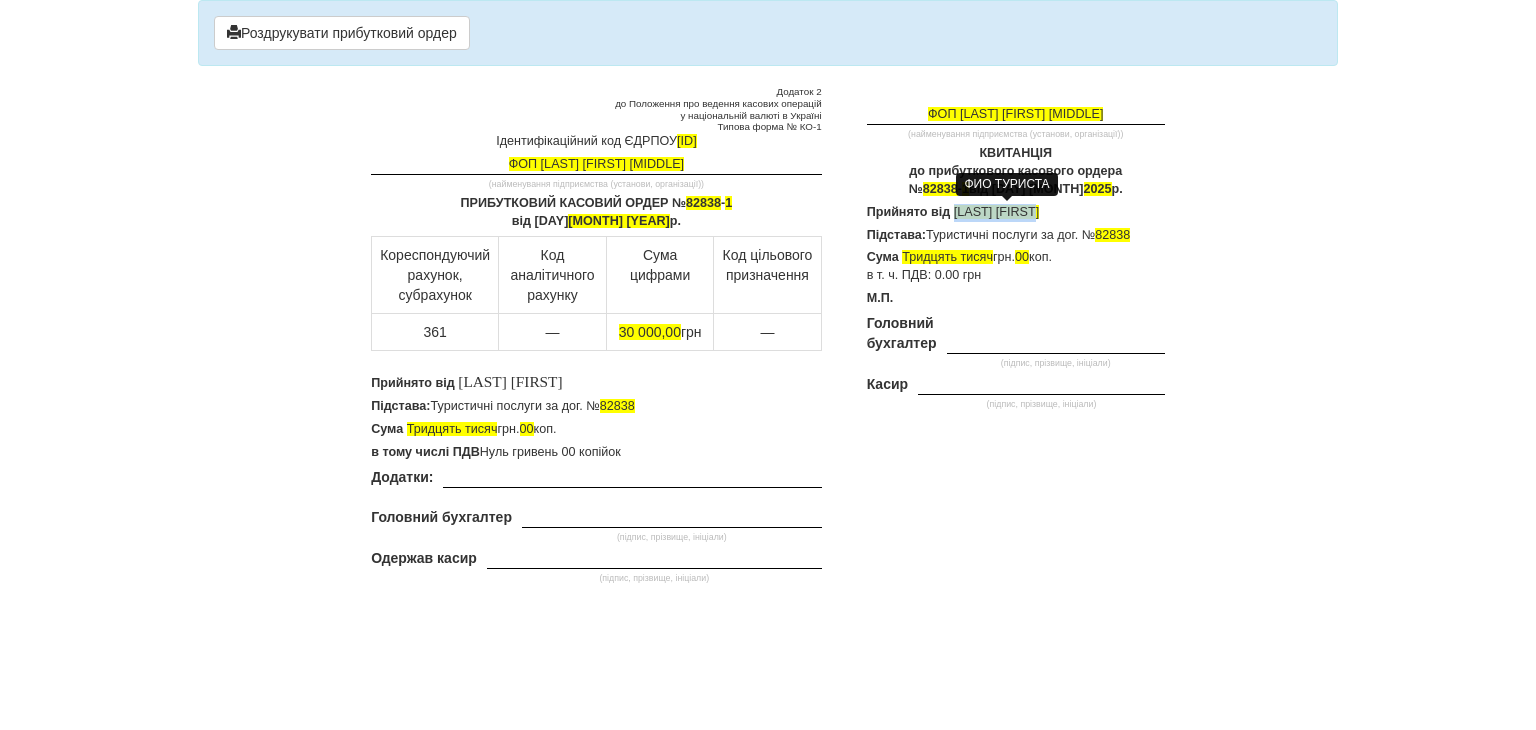 drag, startPoint x: 1064, startPoint y: 211, endPoint x: 956, endPoint y: 213, distance: 108.01852 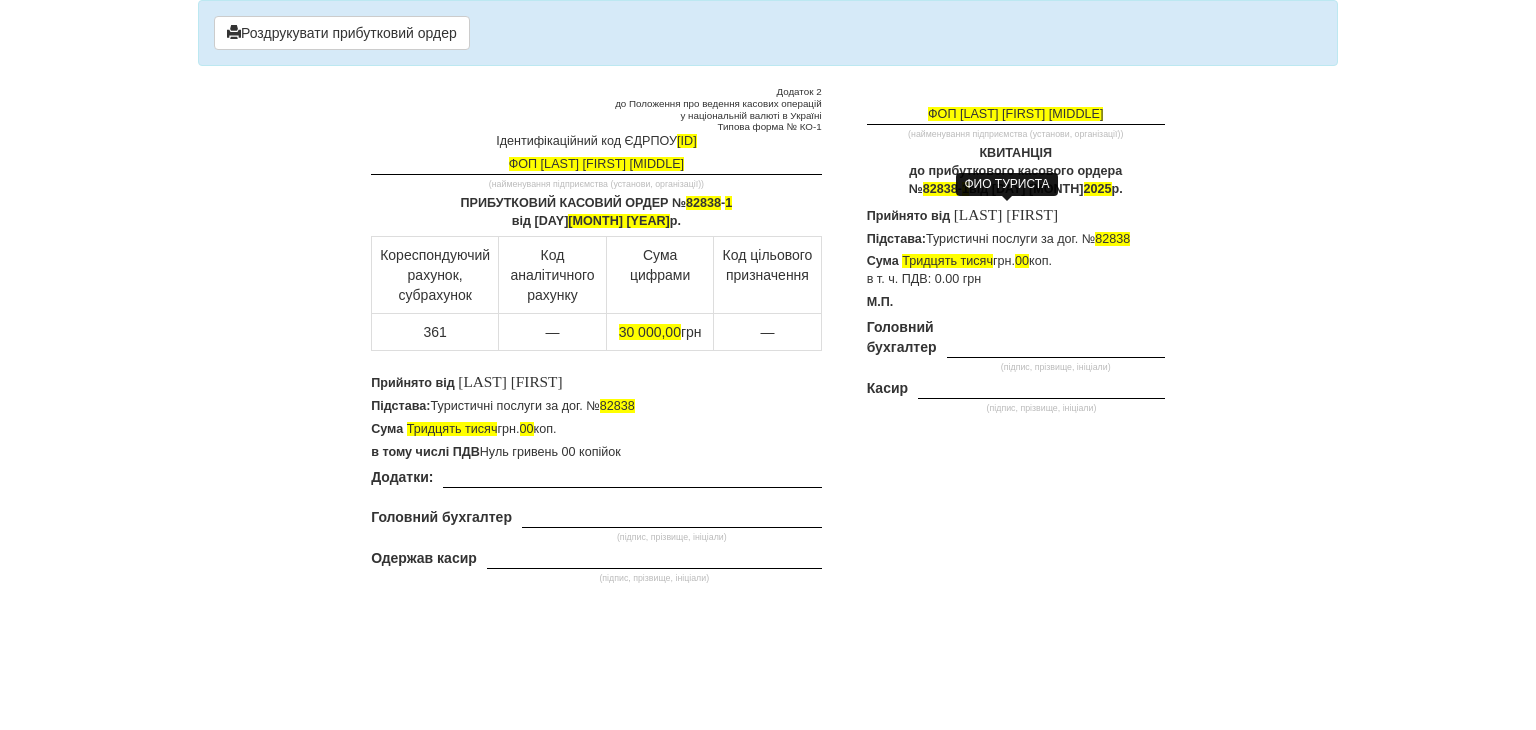click on "М.П." at bounding box center [1016, 303] 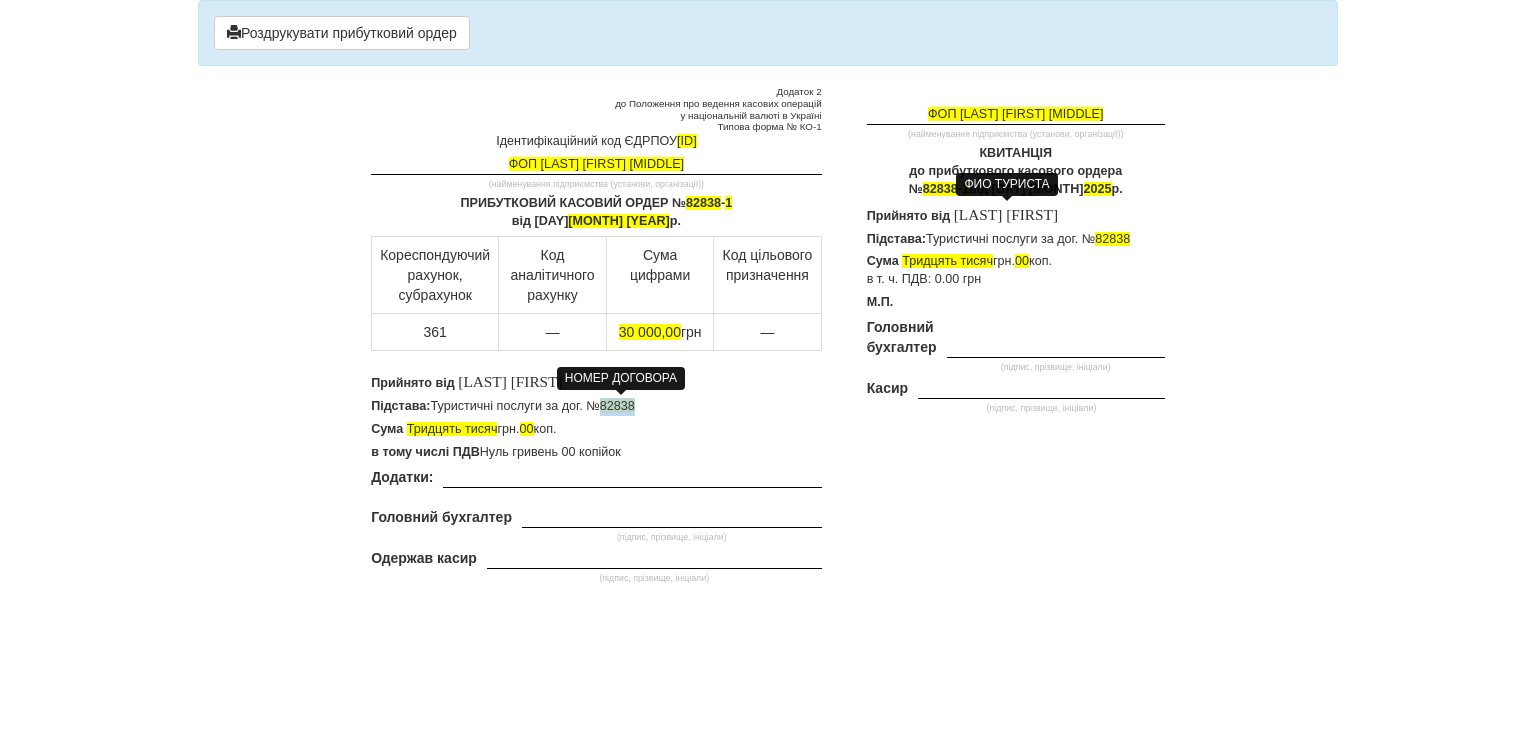 drag, startPoint x: 638, startPoint y: 403, endPoint x: 604, endPoint y: 402, distance: 34.0147 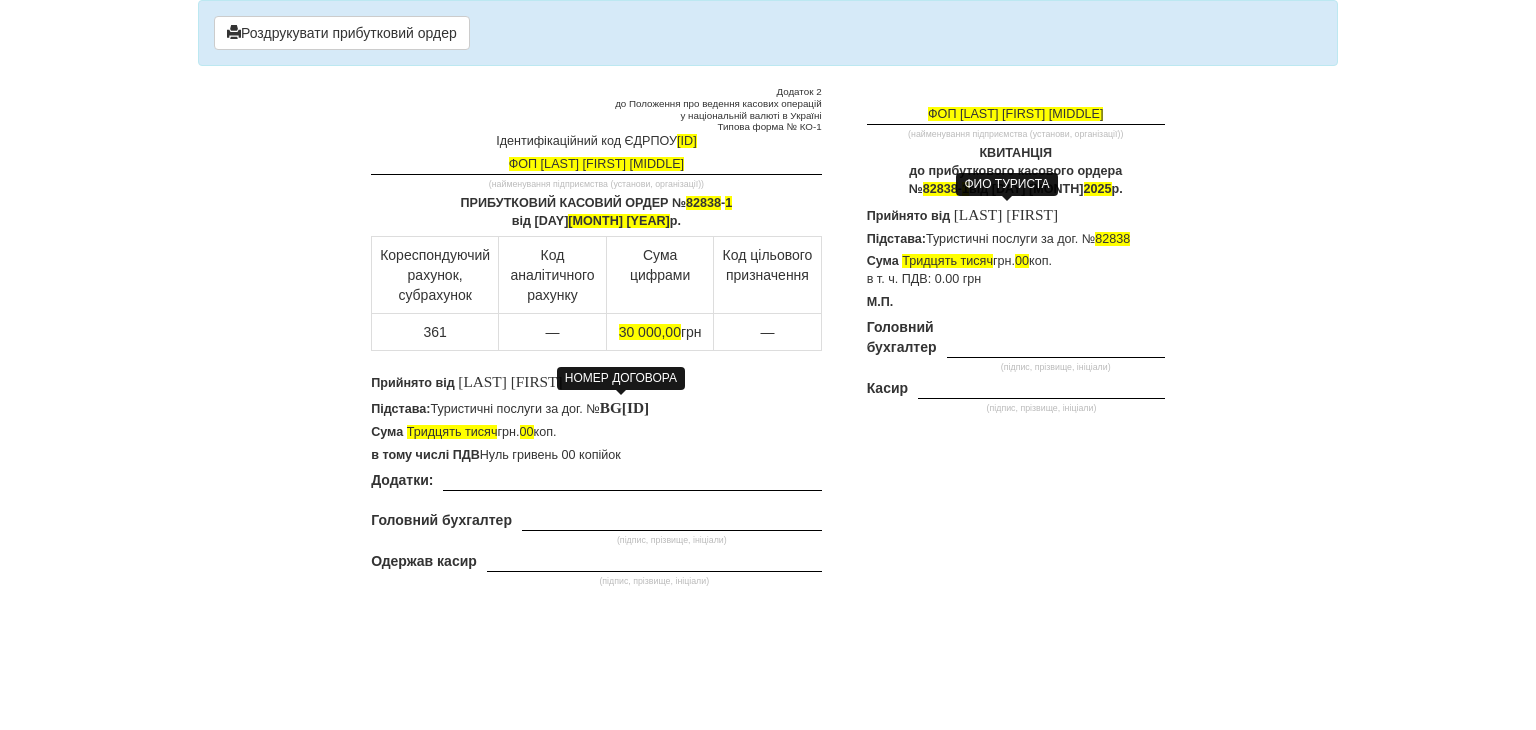 click on "BG" at bounding box center (611, 407) 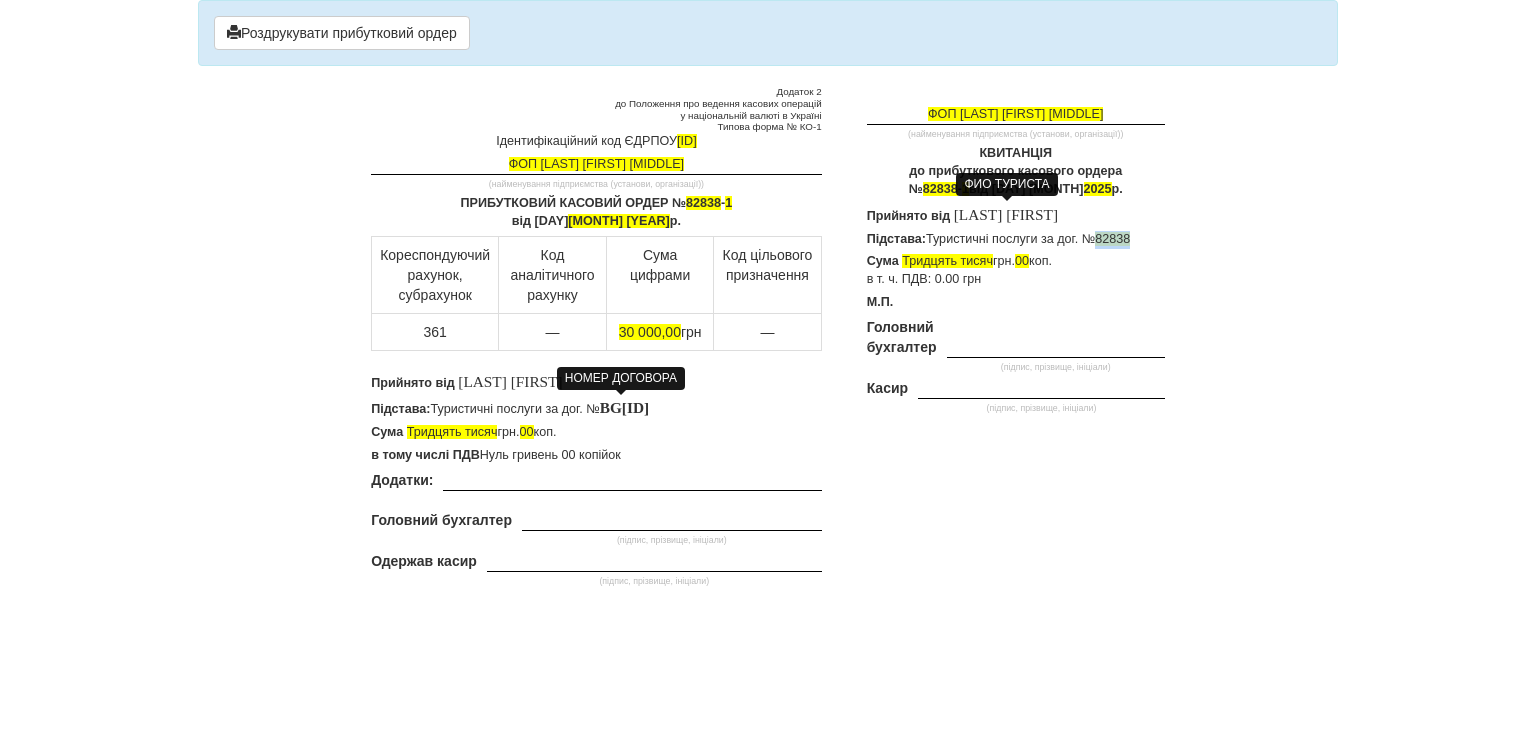 drag, startPoint x: 1133, startPoint y: 233, endPoint x: 1097, endPoint y: 234, distance: 36.013885 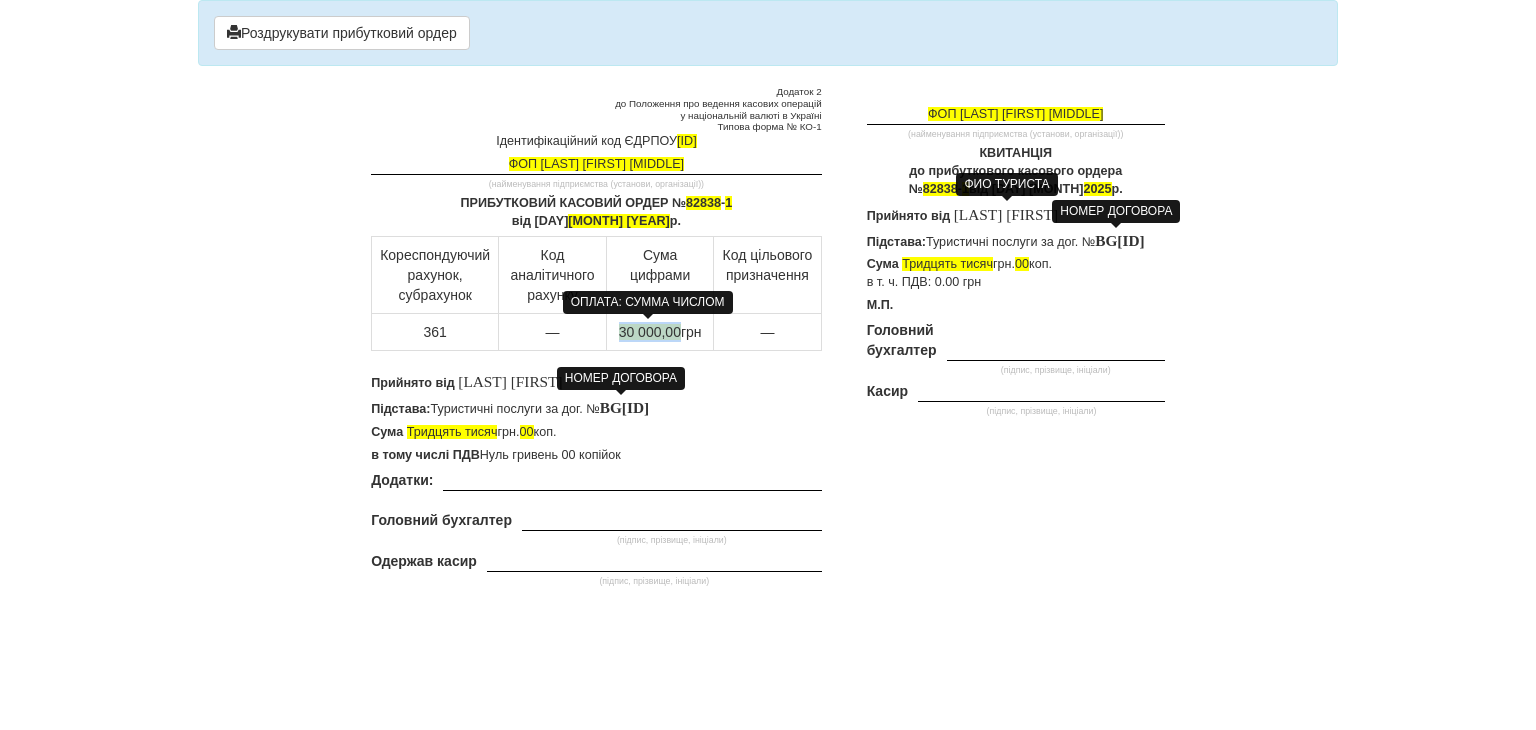 drag, startPoint x: 676, startPoint y: 325, endPoint x: 618, endPoint y: 324, distance: 58.00862 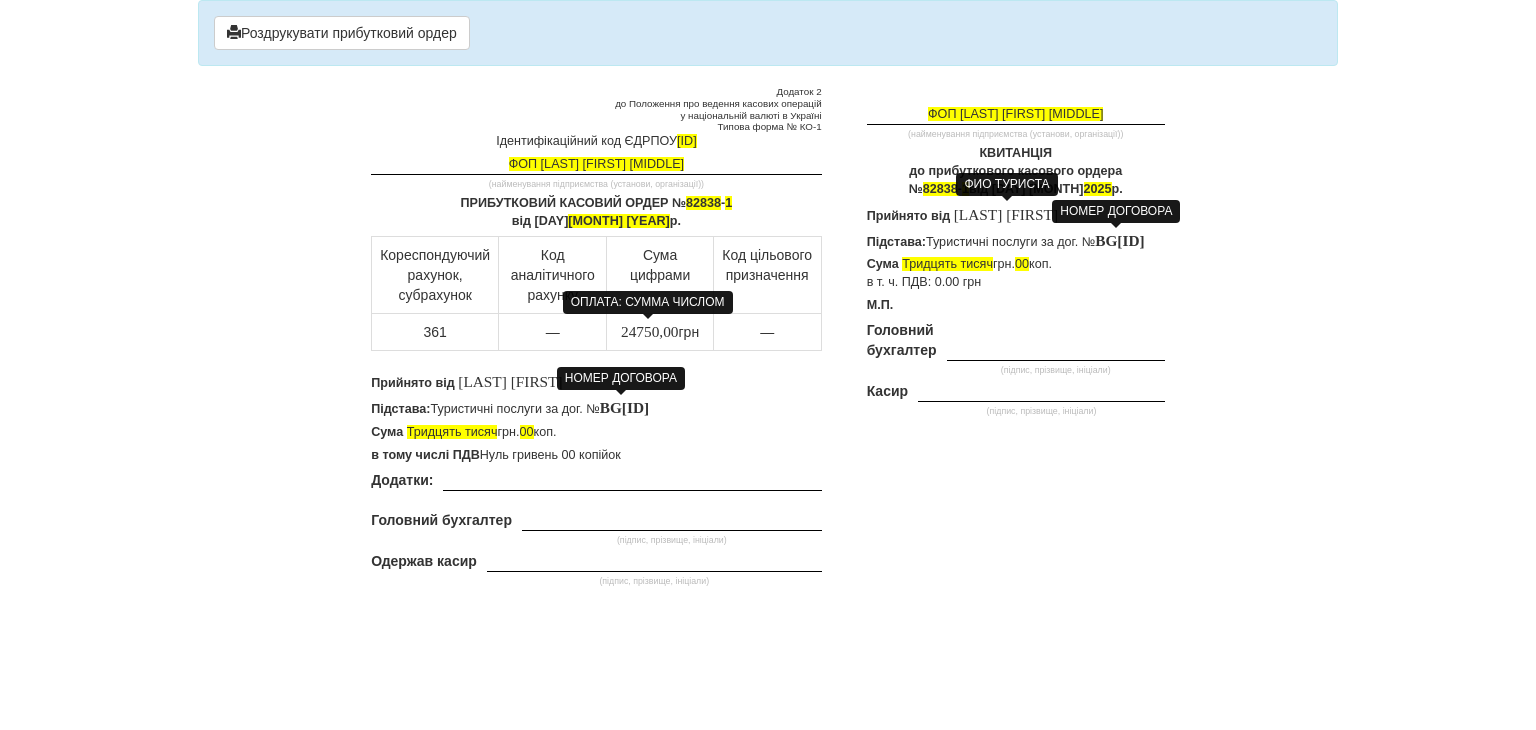 click on "Сума   Тридцять тисяч  грн.  00  коп." at bounding box center (596, 433) 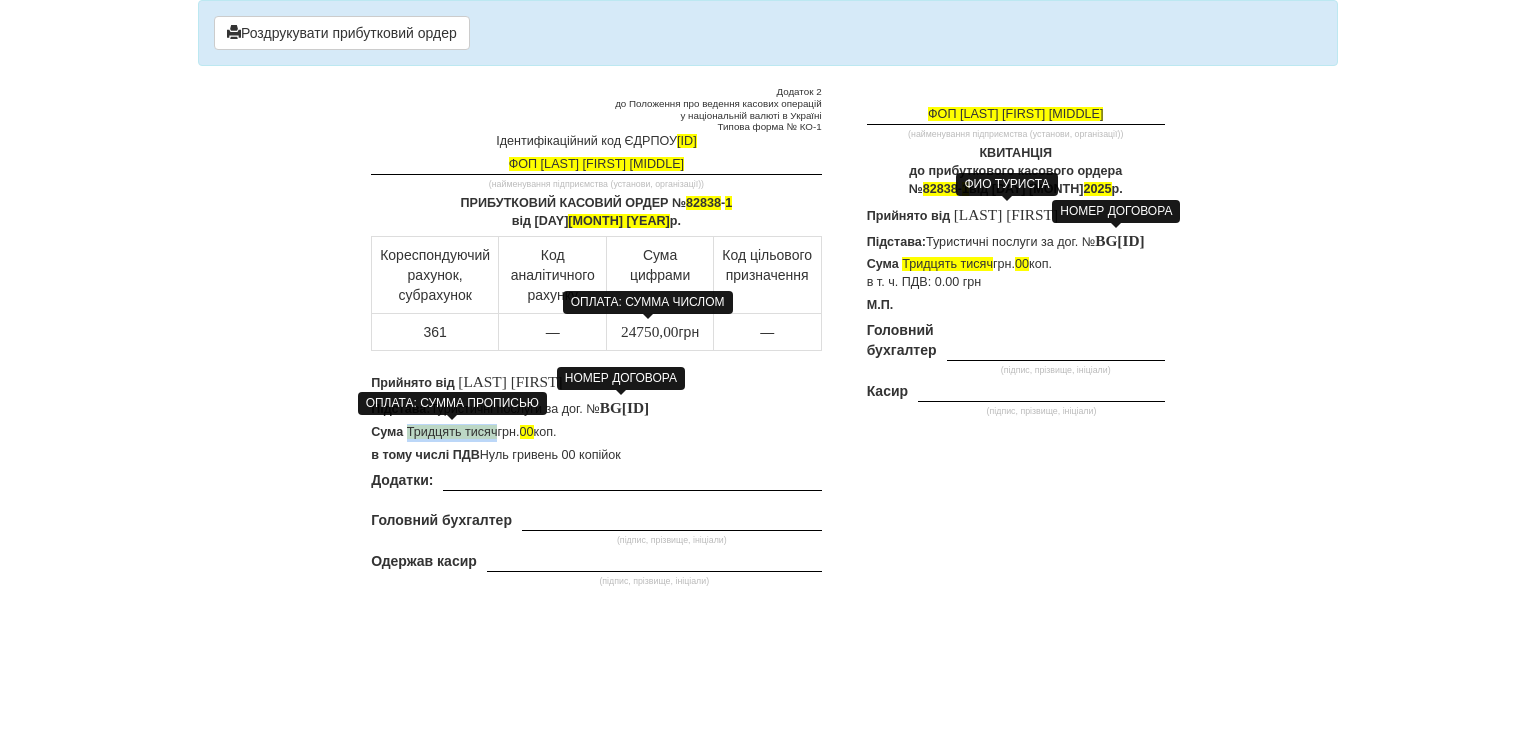 drag, startPoint x: 495, startPoint y: 431, endPoint x: 408, endPoint y: 431, distance: 87 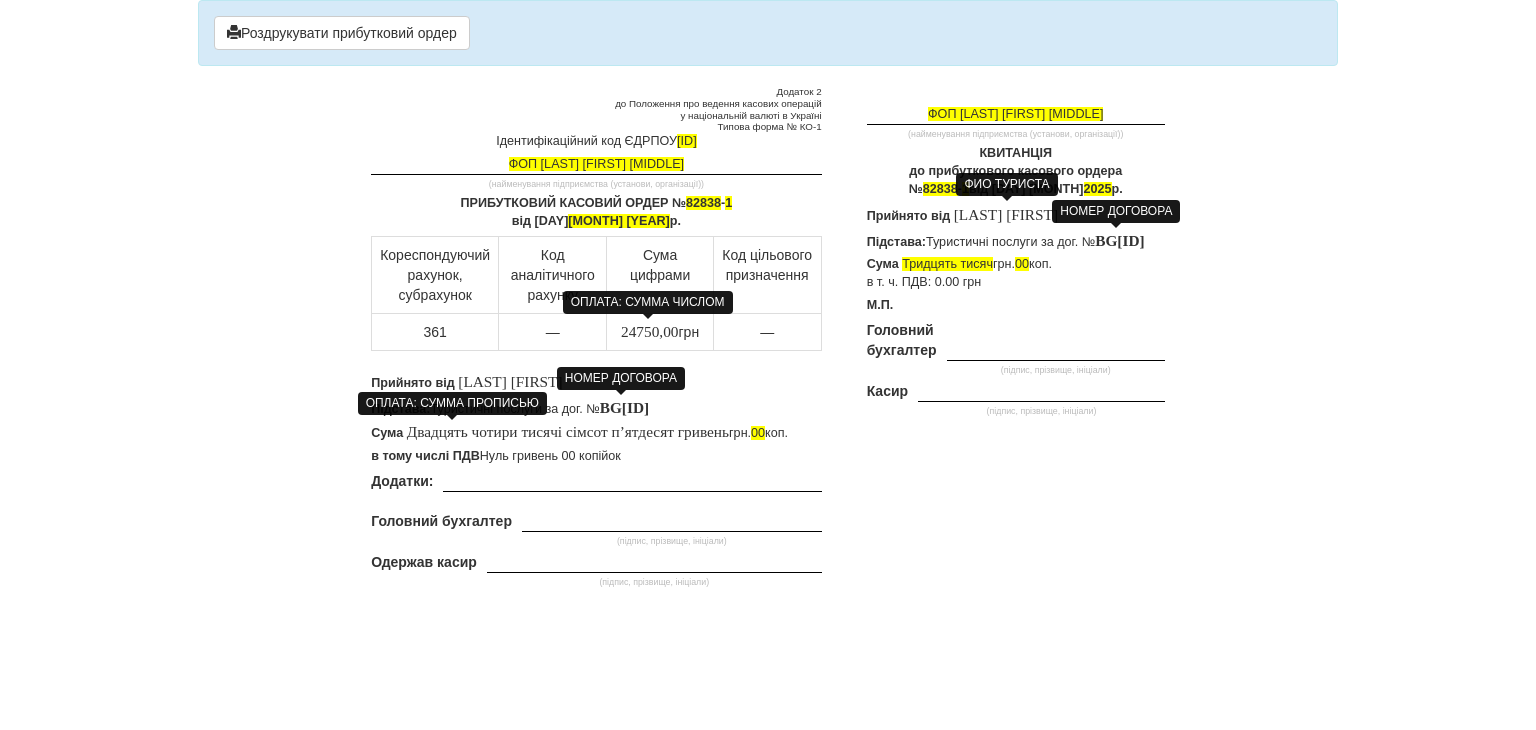drag, startPoint x: 783, startPoint y: 430, endPoint x: 408, endPoint y: 424, distance: 375.048 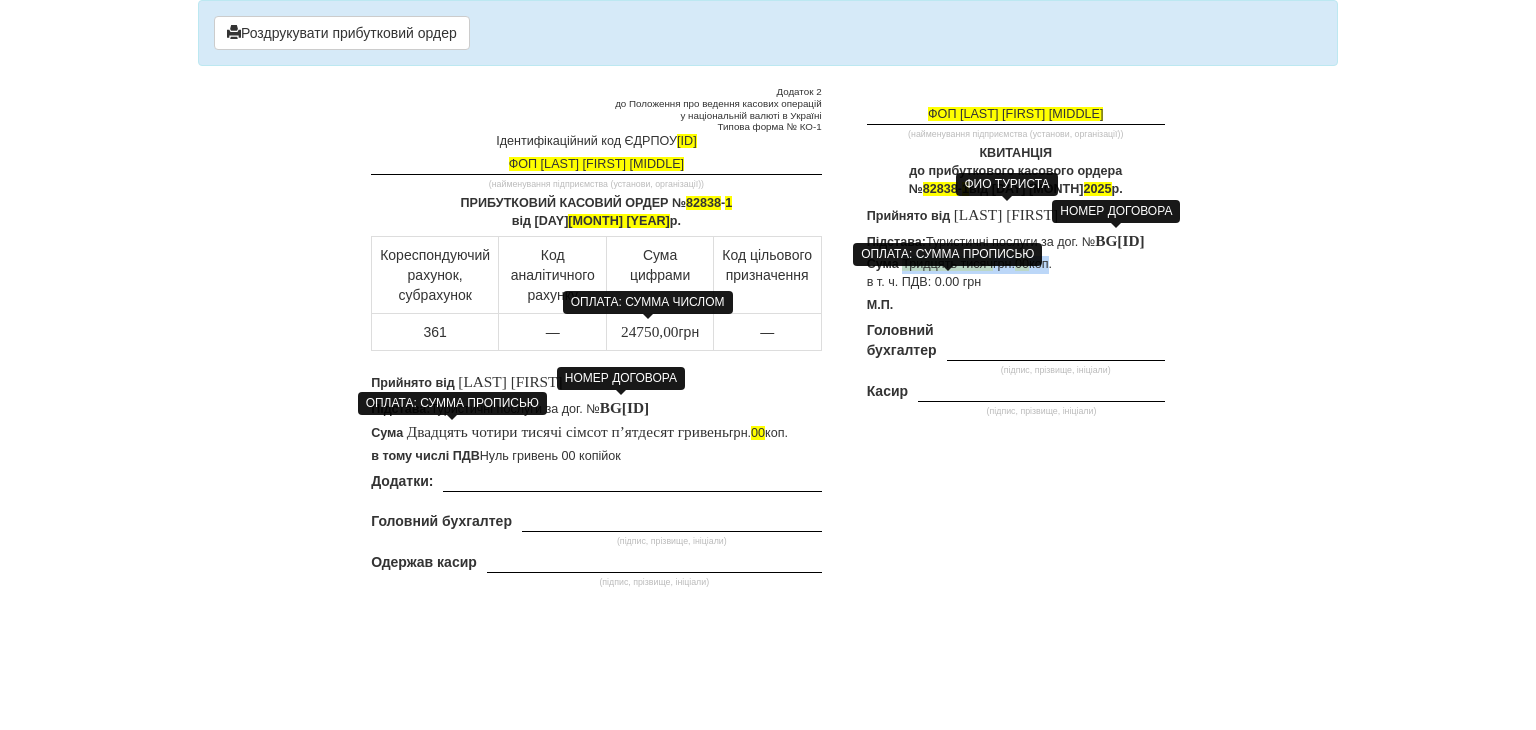 drag, startPoint x: 1055, startPoint y: 279, endPoint x: 903, endPoint y: 286, distance: 152.1611 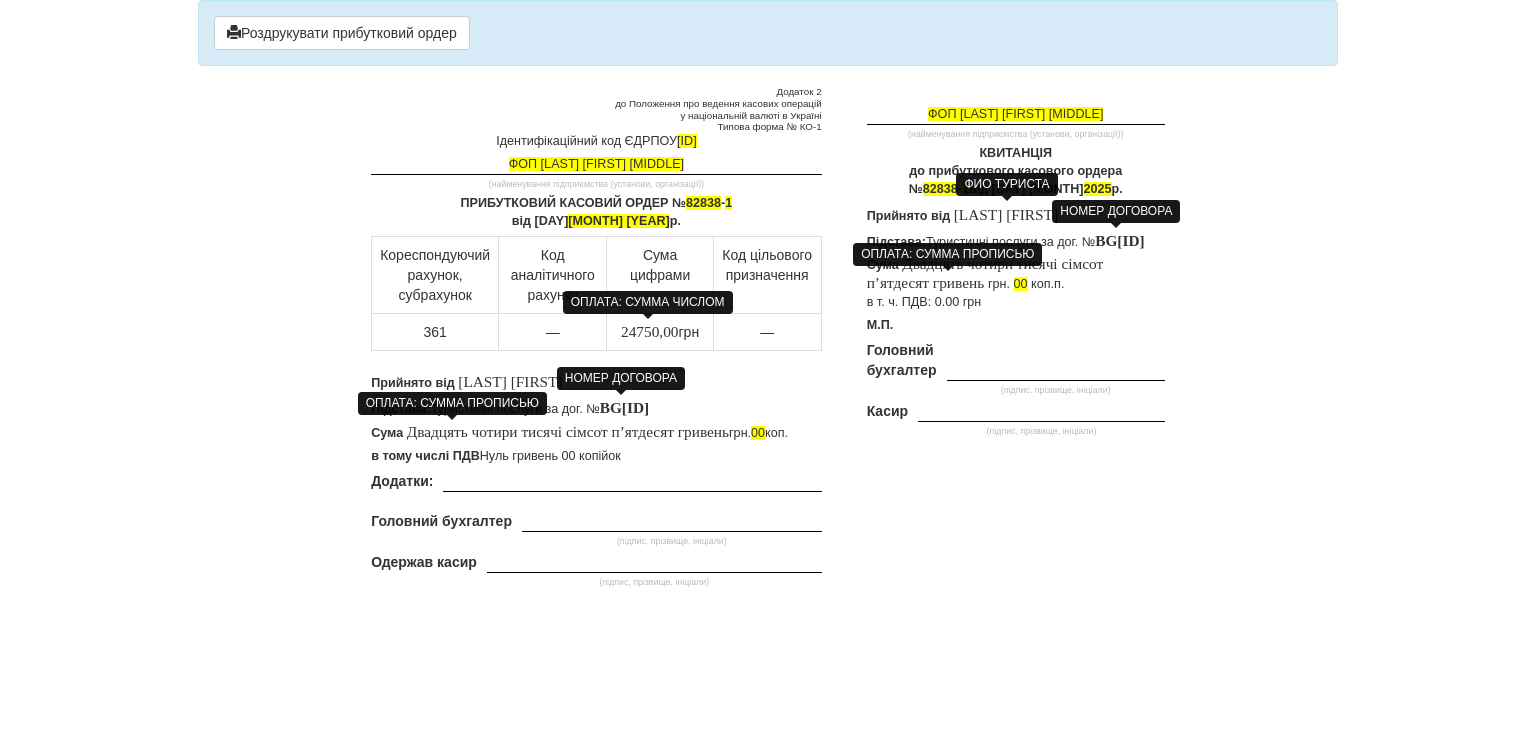 click on "Сума   Двадцять чотири тисячі сімсот п’ятдесят гривень    грн.   00   коп. п.
в т. ч. ПДВ: 0.00 грн" at bounding box center [1016, 284] 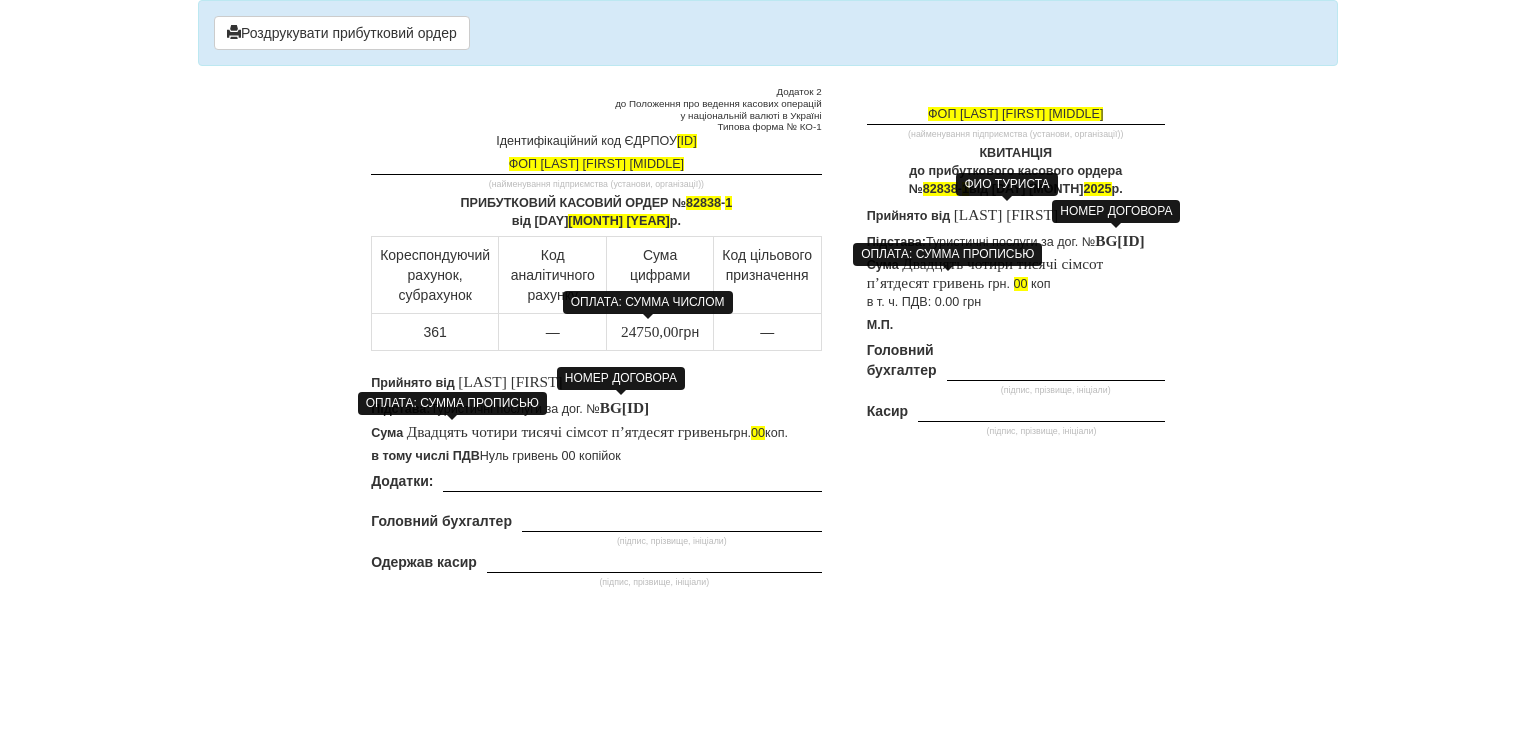 click on "Додаток 2
до Положення про ведення касових операцій
у національній валюті в Україні
Типова форма № КО-1
Ідентифікаційний код ЄДРПОУ	 [ID]
ФОП [LAST] [FIRST] [MIDDLE]
(найменування підприємства (установи, організації))
ПРИБУТКОВИЙ КАСОВИЙ ОРДЕР № 82838 - 1
від [DAY]  [MONTH] [YEAR]  р.
Кореспондуючий рахунок, субрахунок
24750,00" at bounding box center [768, 339] 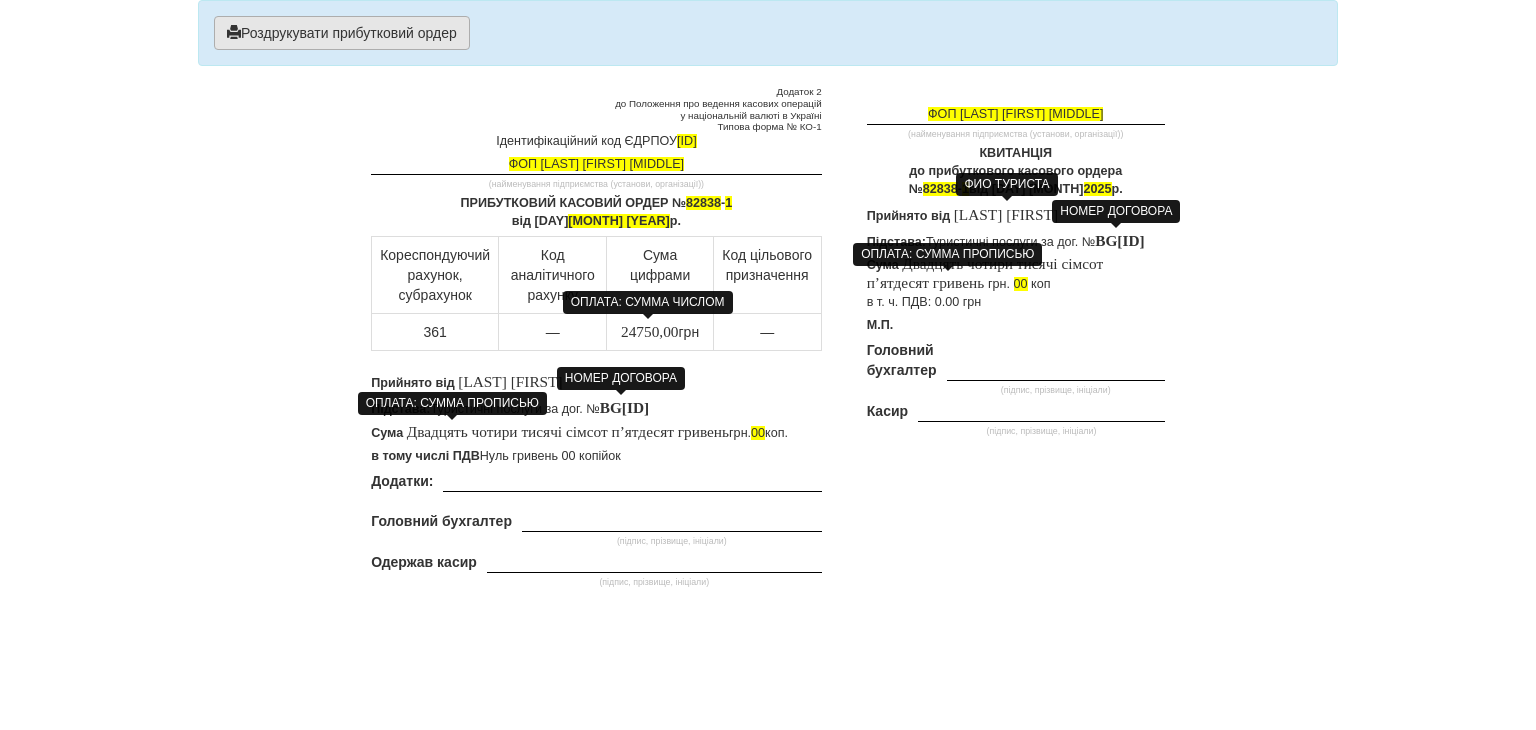 click on "Роздрукувати прибутковий ордер" at bounding box center [342, 33] 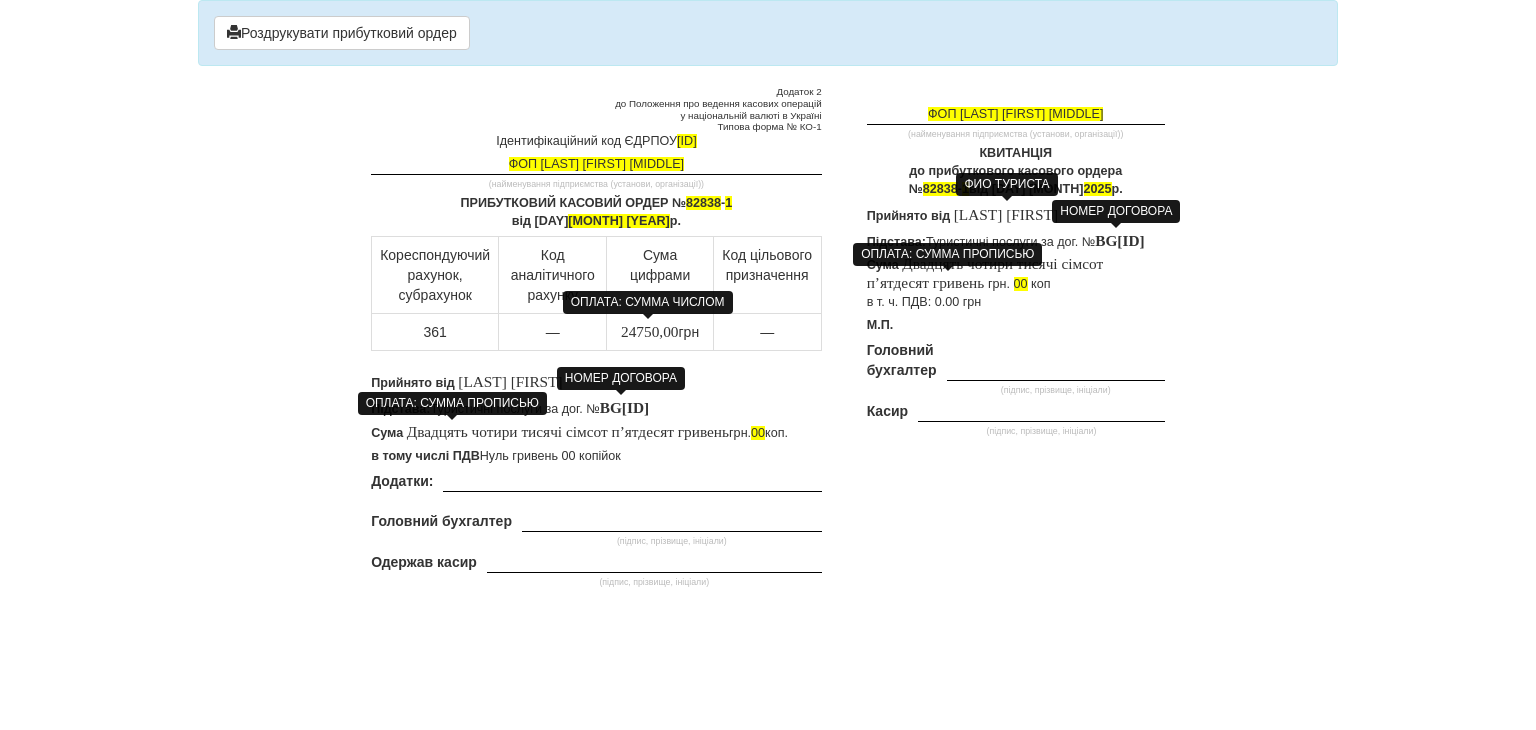 click on "×
Деякі поля не заповнено
Ми підсвітили  порожні поля  червоним кольором.                Ви можете відредагувати текст і внести відсутні дані прямо у цьому вікні.
Роздрукувати прибутковий ордер
Додаток 2
до Положення про ведення касових операцій
у національній валюті в Україні
Типова форма № КО-1
Ідентифікаційний код ЄДРПОУ	 [ID]
-" at bounding box center (768, 365) 